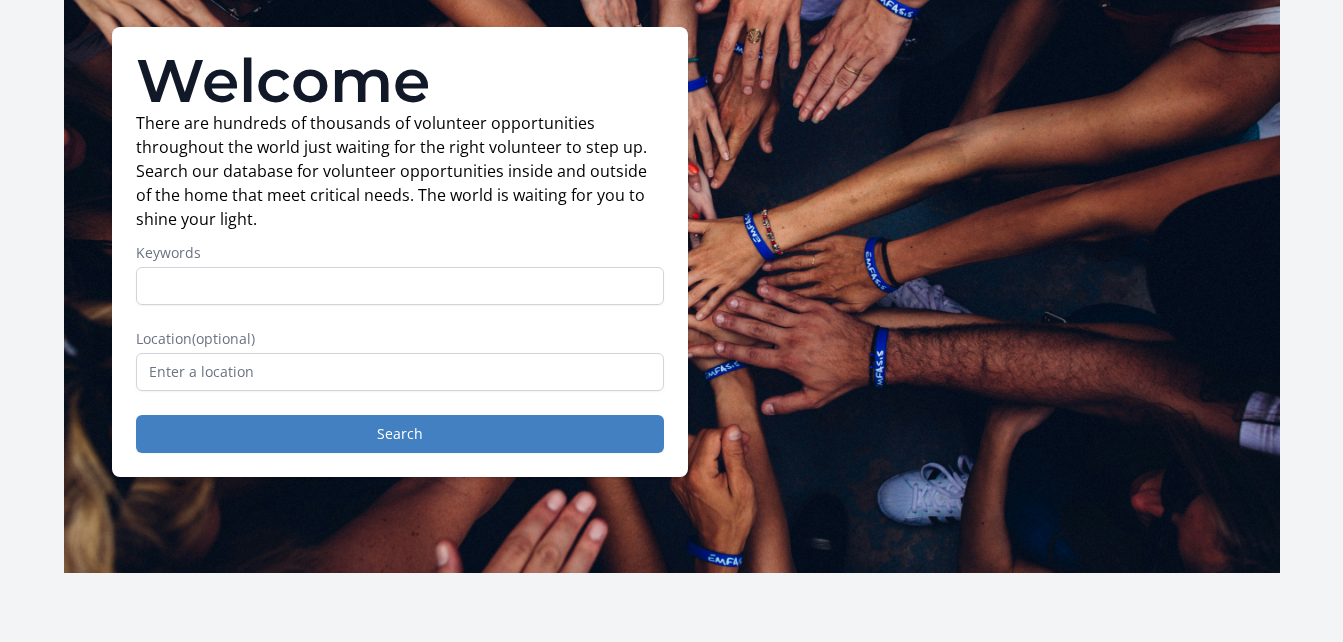scroll, scrollTop: 0, scrollLeft: 0, axis: both 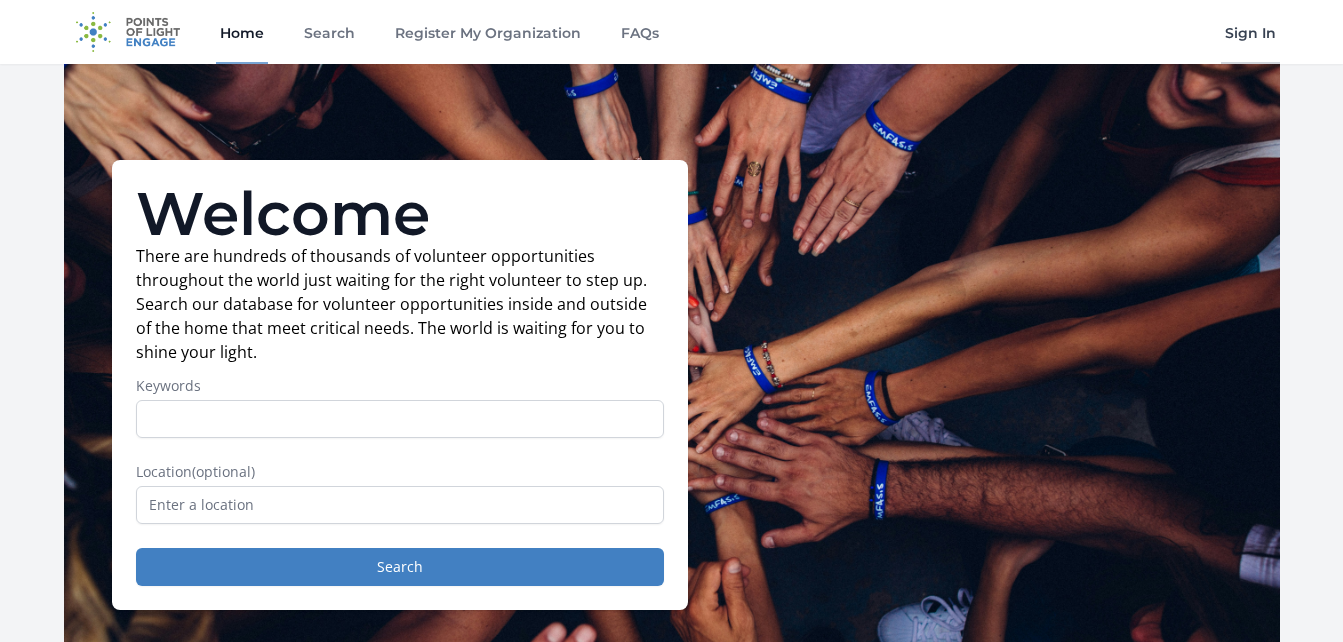 click on "Sign In" at bounding box center (1250, 32) 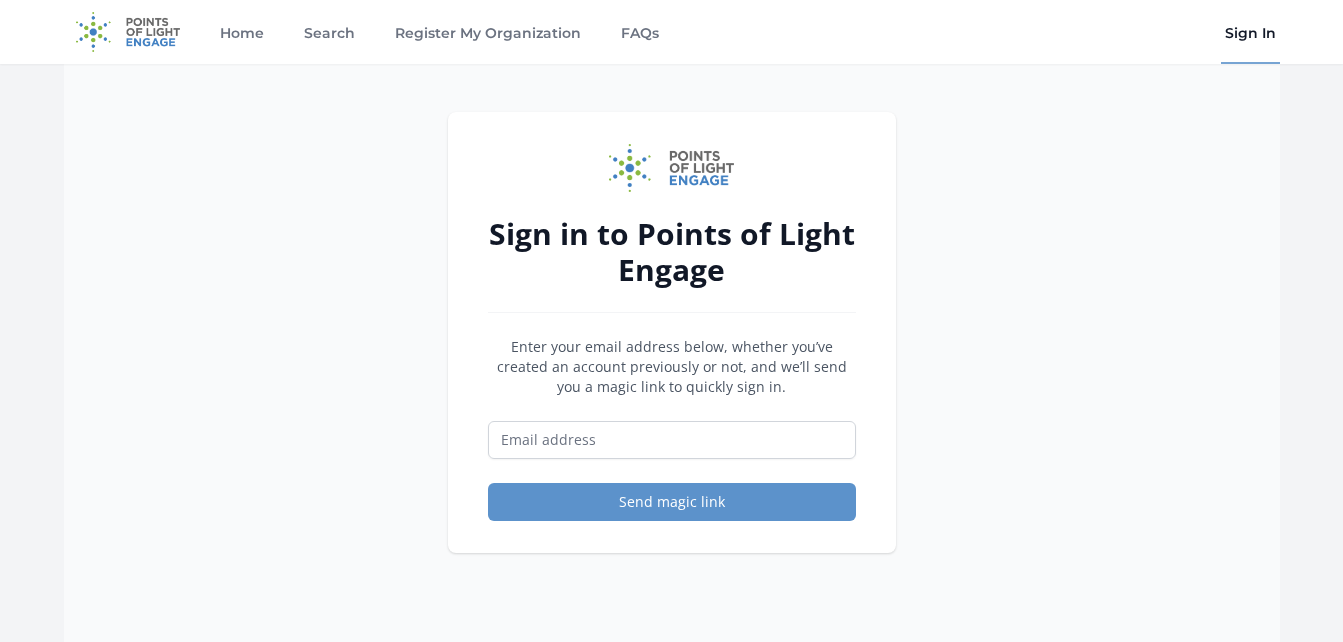 scroll, scrollTop: 0, scrollLeft: 0, axis: both 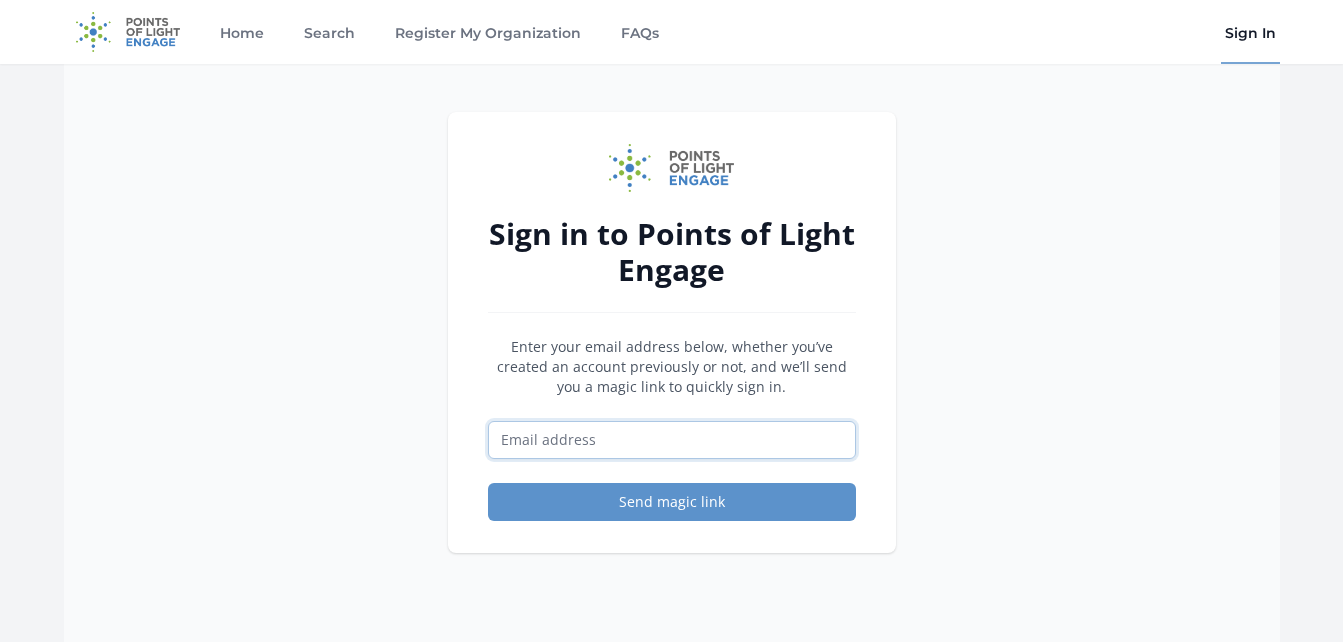 click at bounding box center [672, 440] 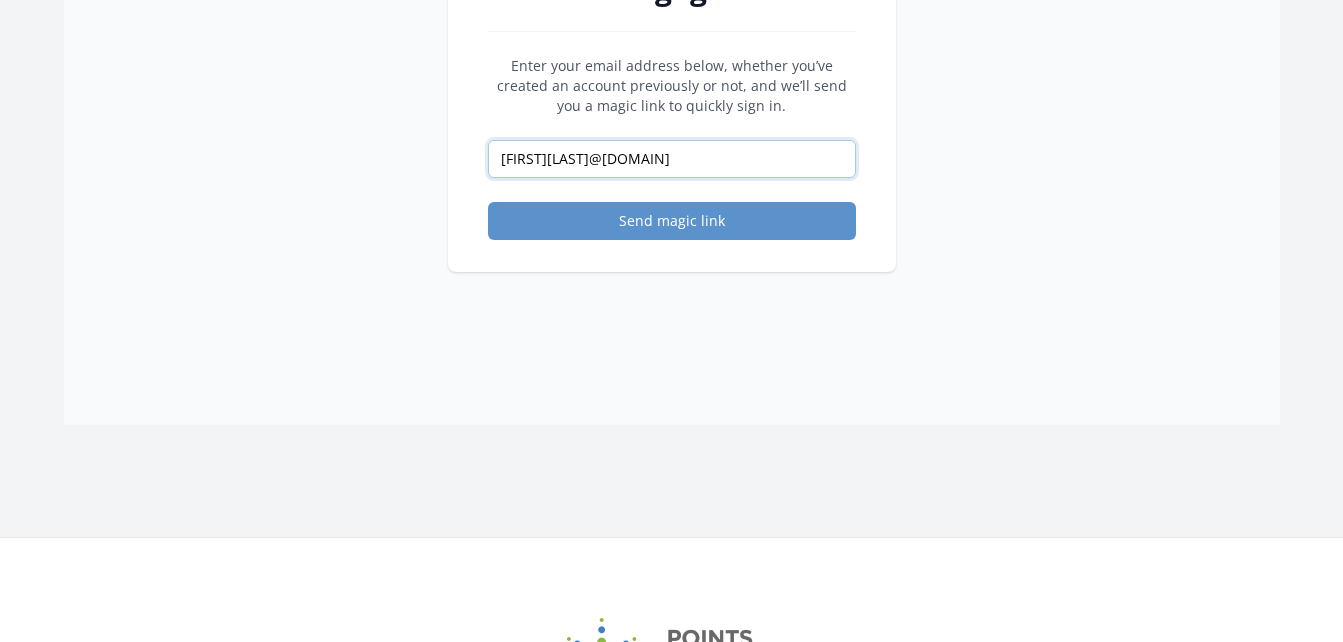 scroll, scrollTop: 300, scrollLeft: 0, axis: vertical 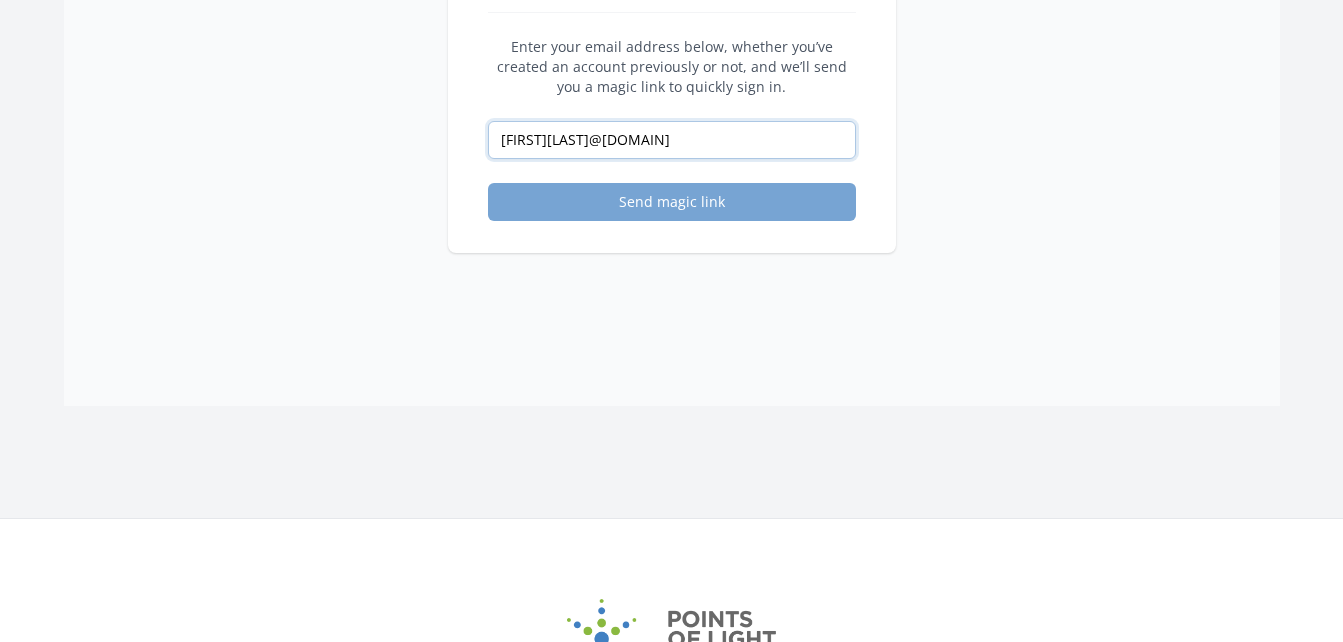 type on "[FIRST][LAST]@[DOMAIN]" 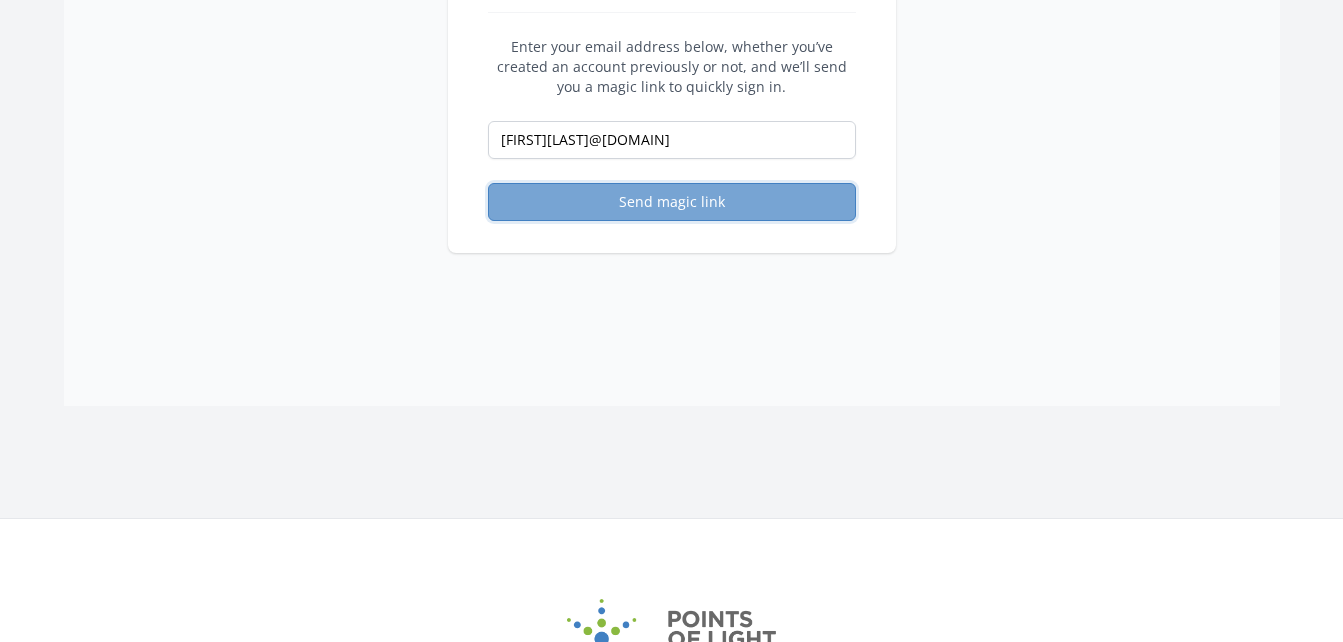 click on "Send magic link" at bounding box center (672, 202) 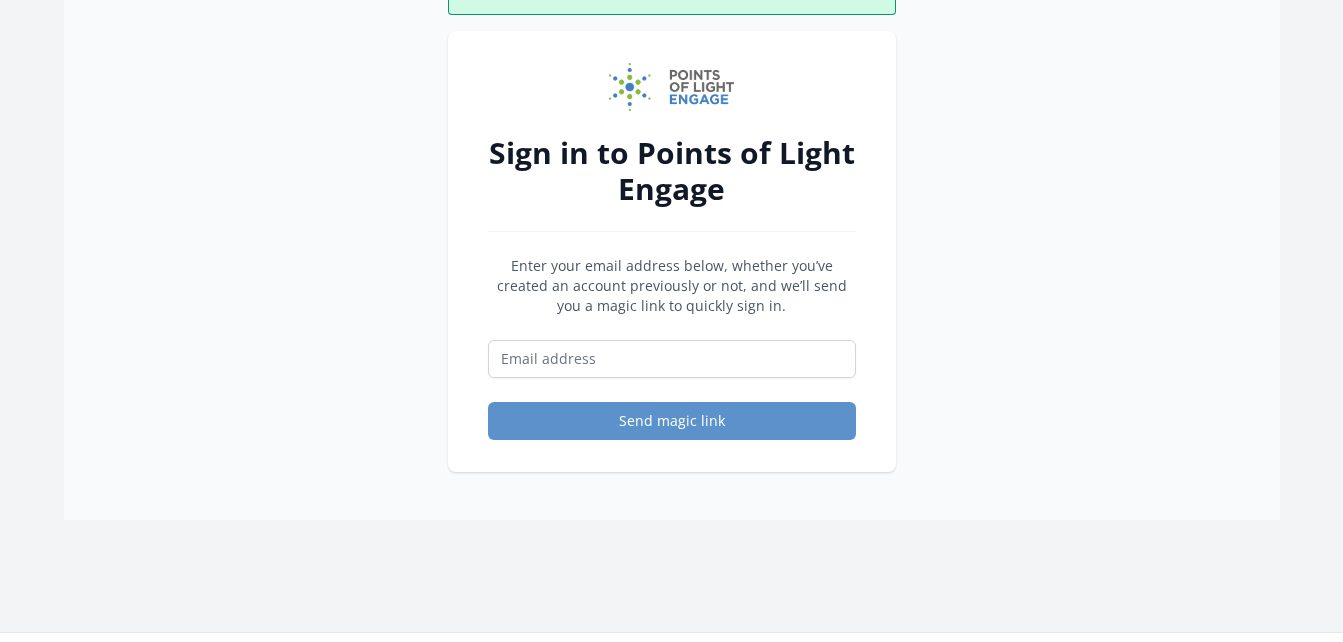scroll, scrollTop: 200, scrollLeft: 0, axis: vertical 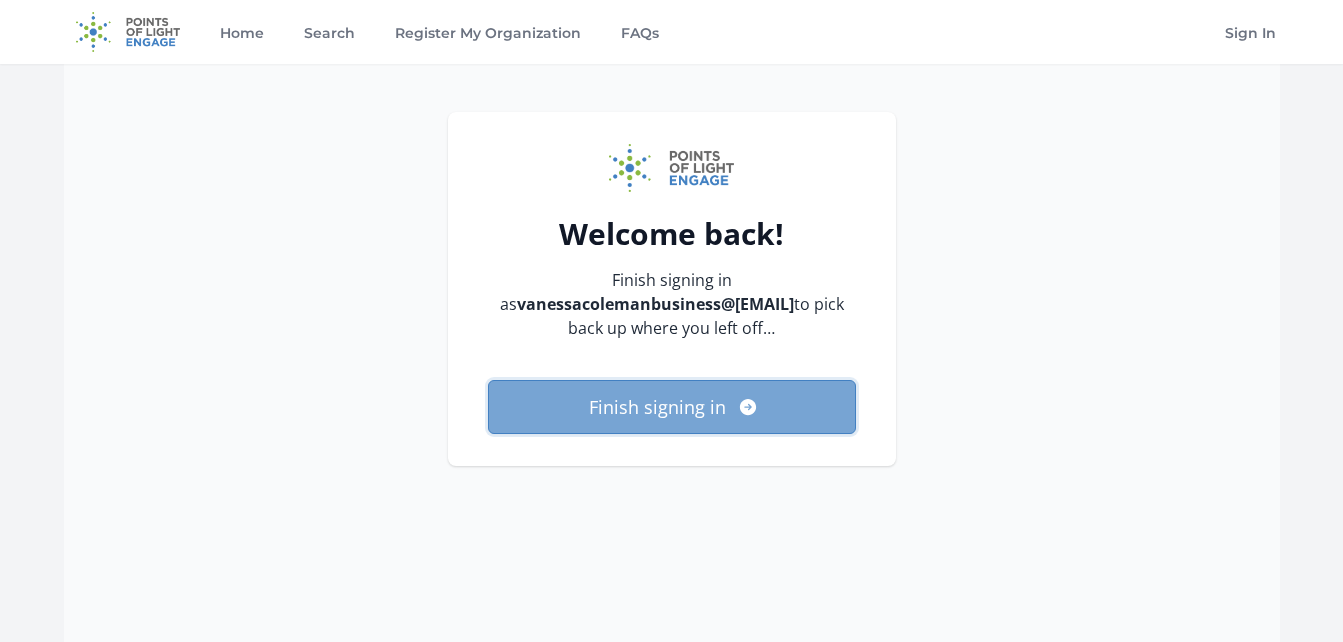 click on "Finish signing in" at bounding box center (672, 407) 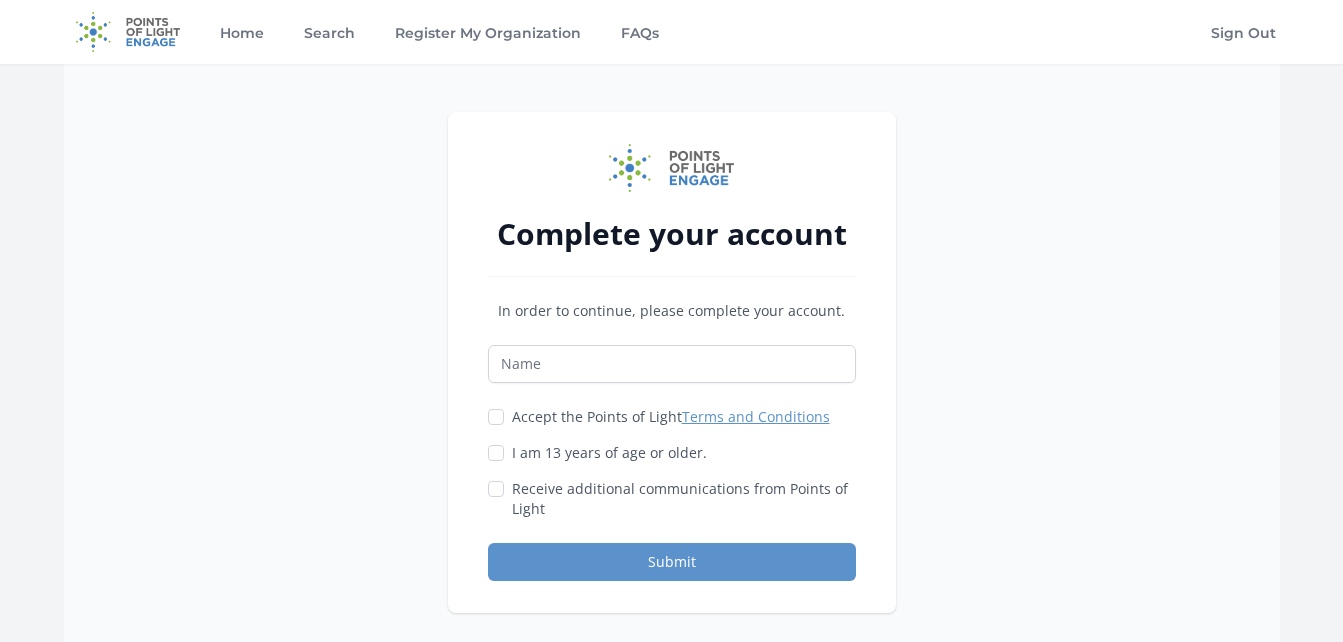 scroll, scrollTop: 0, scrollLeft: 0, axis: both 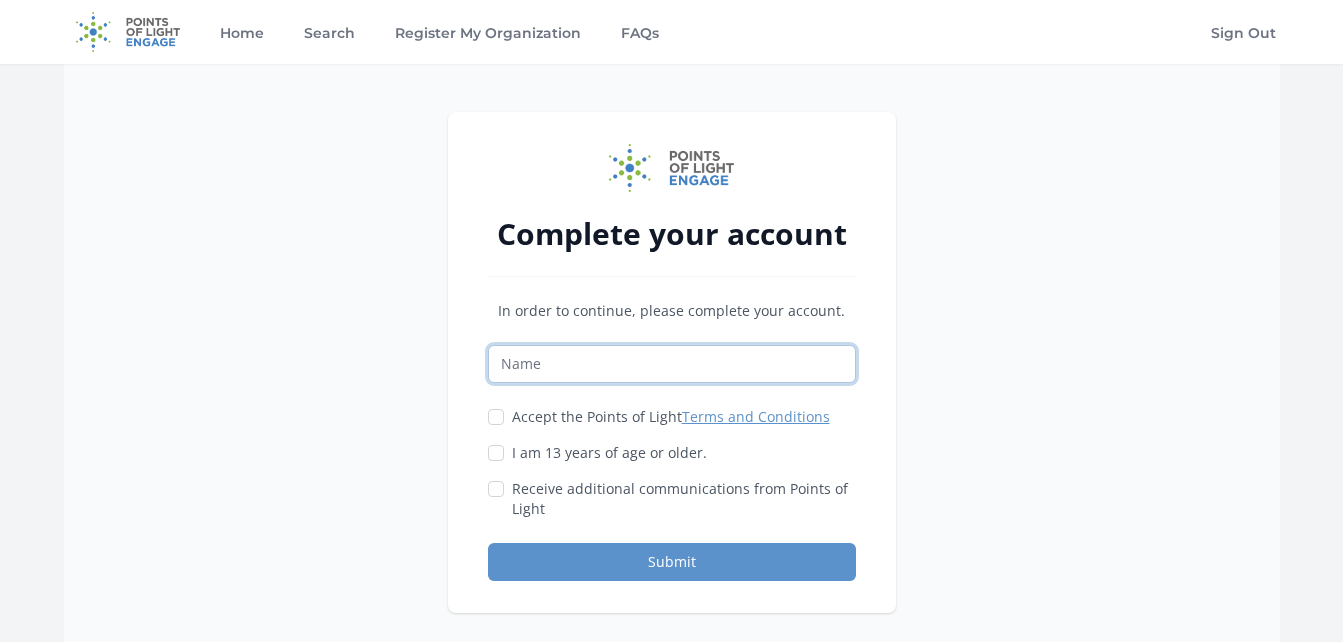 click at bounding box center [672, 364] 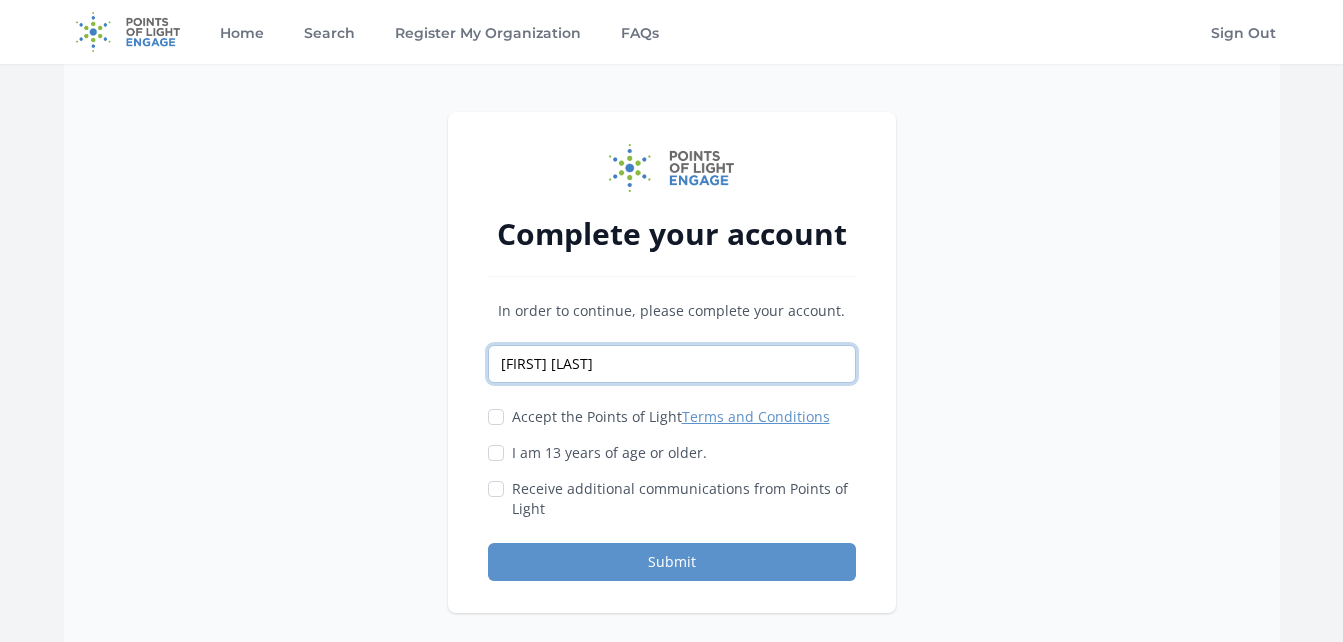 type on "Vanessa Coleman" 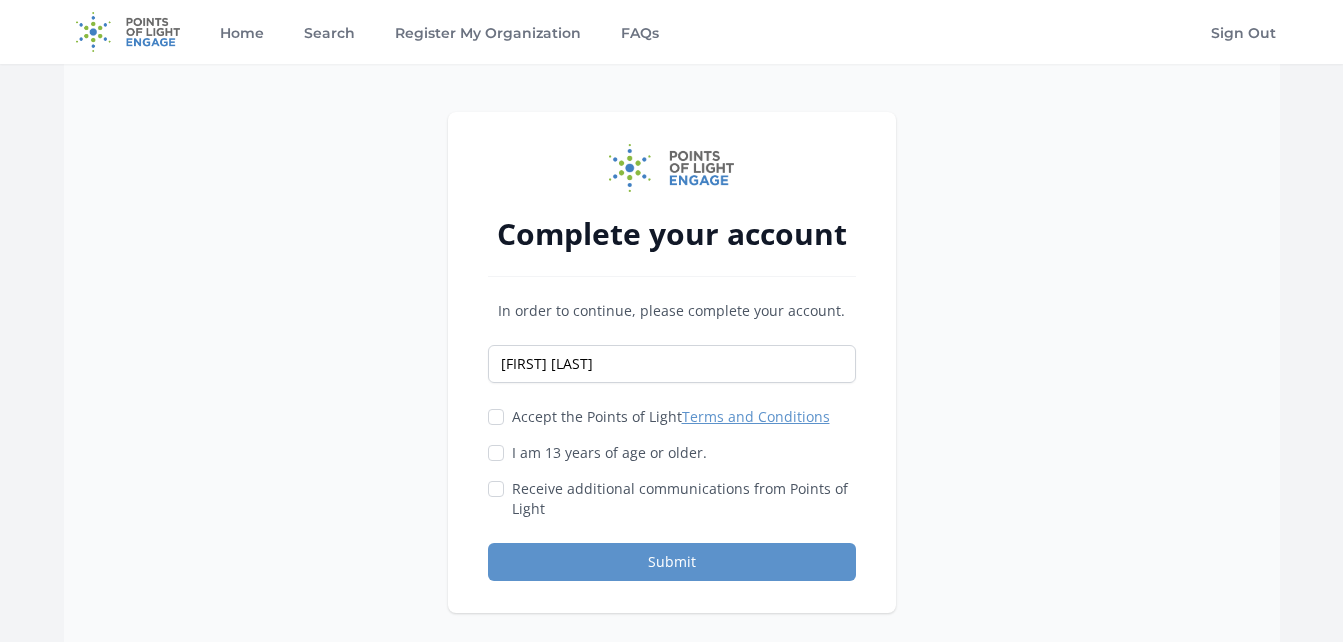 click on "Accept the Points of Light  Terms and Conditions" at bounding box center (672, 417) 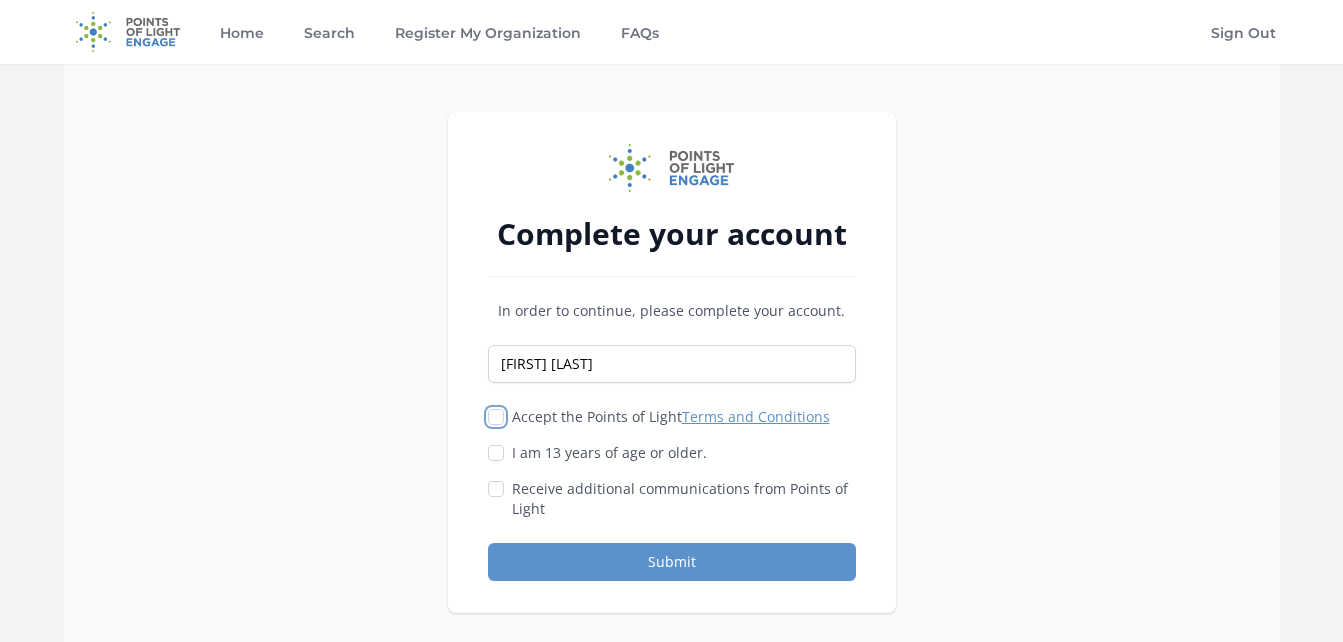 click on "Accept the Points of Light  Terms and Conditions" at bounding box center (496, 417) 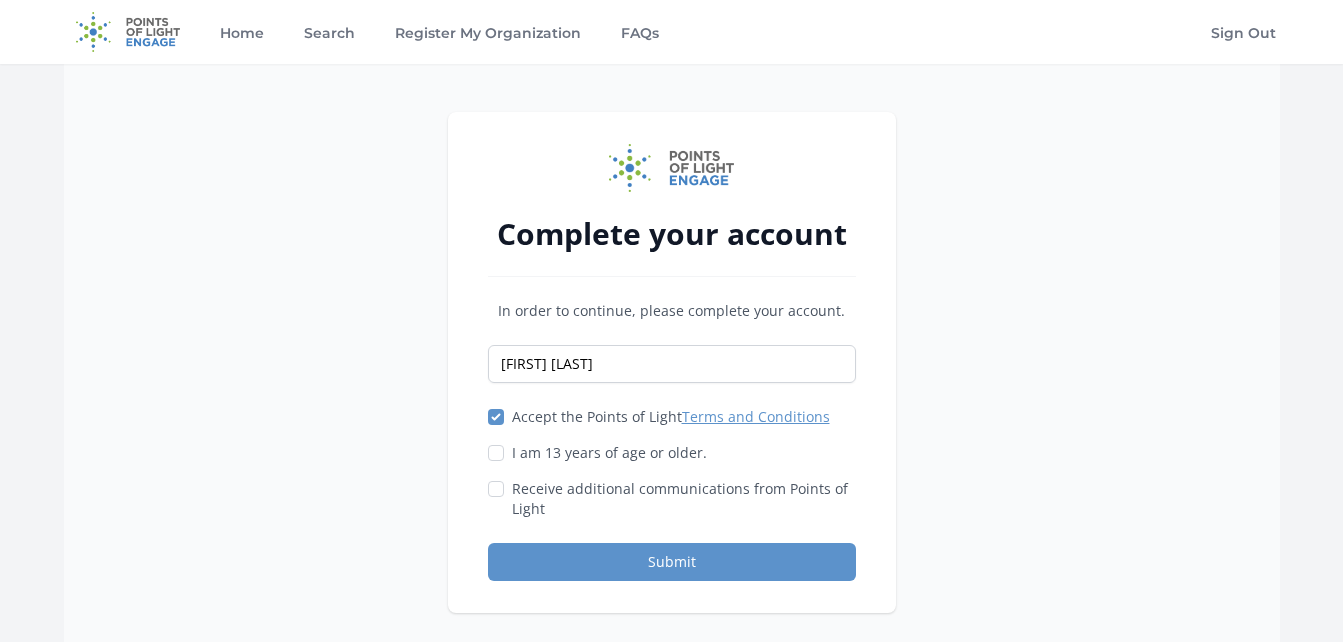 click on "Receive additional communications from Points of Light" at bounding box center (672, 499) 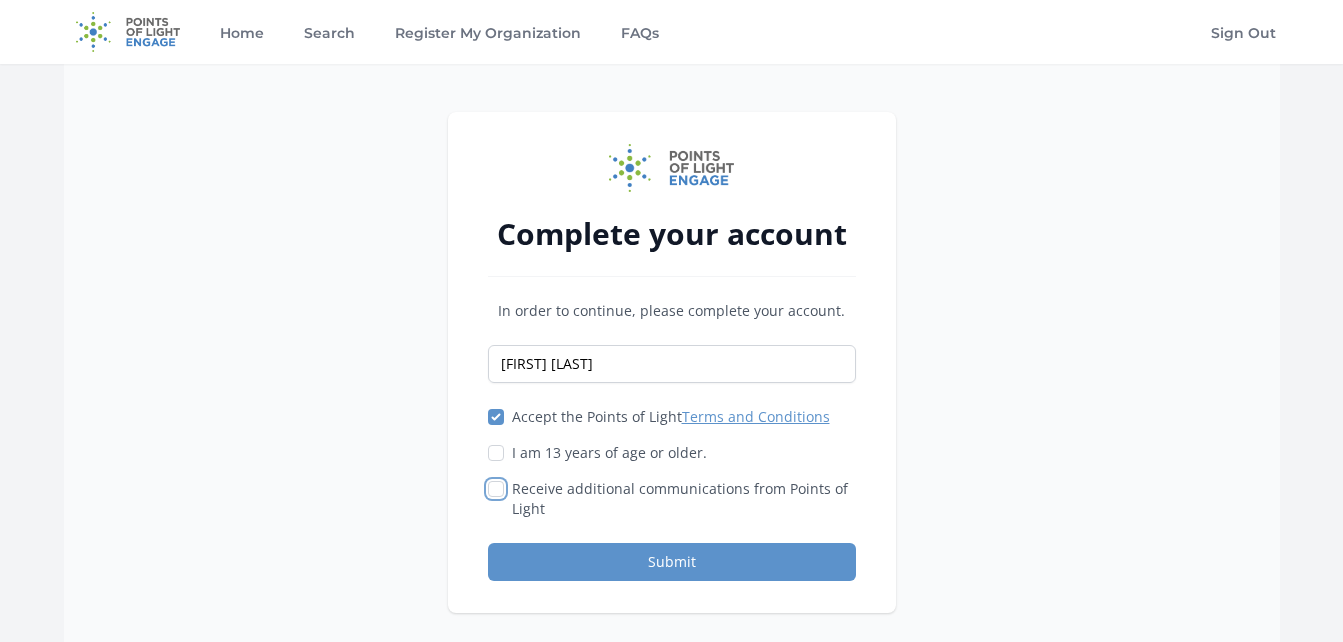click on "Receive additional communications from Points of Light" at bounding box center [496, 489] 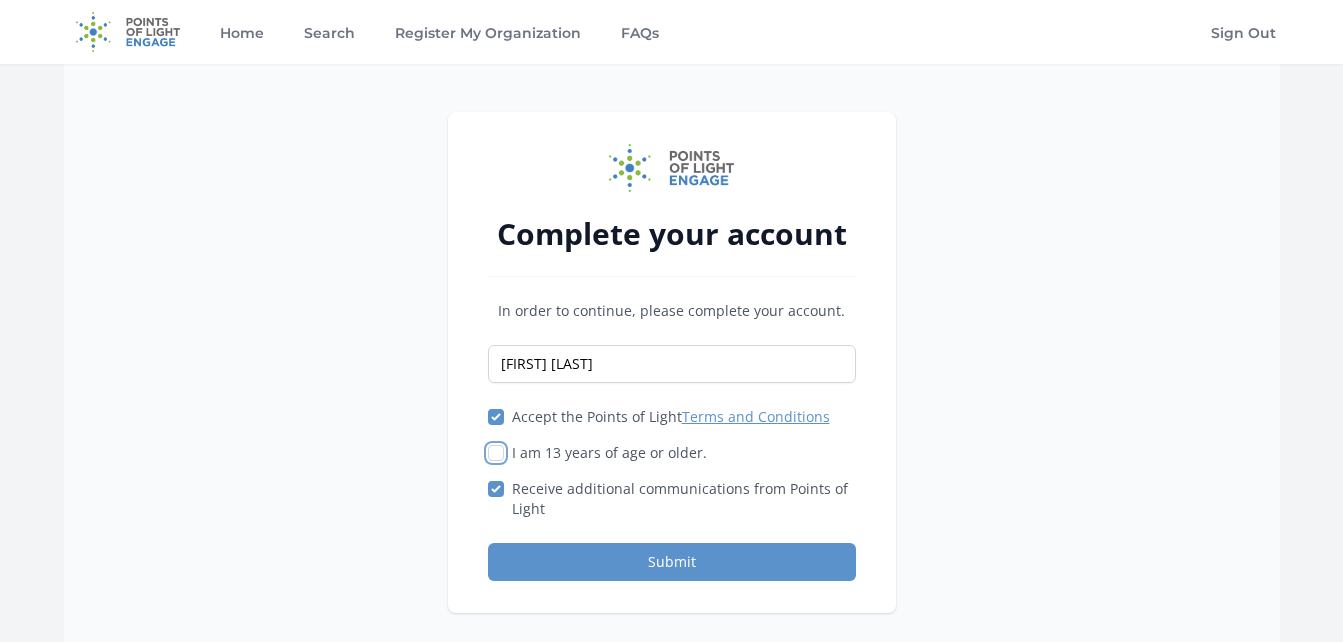 click on "I am 13 years of age or older." at bounding box center [496, 453] 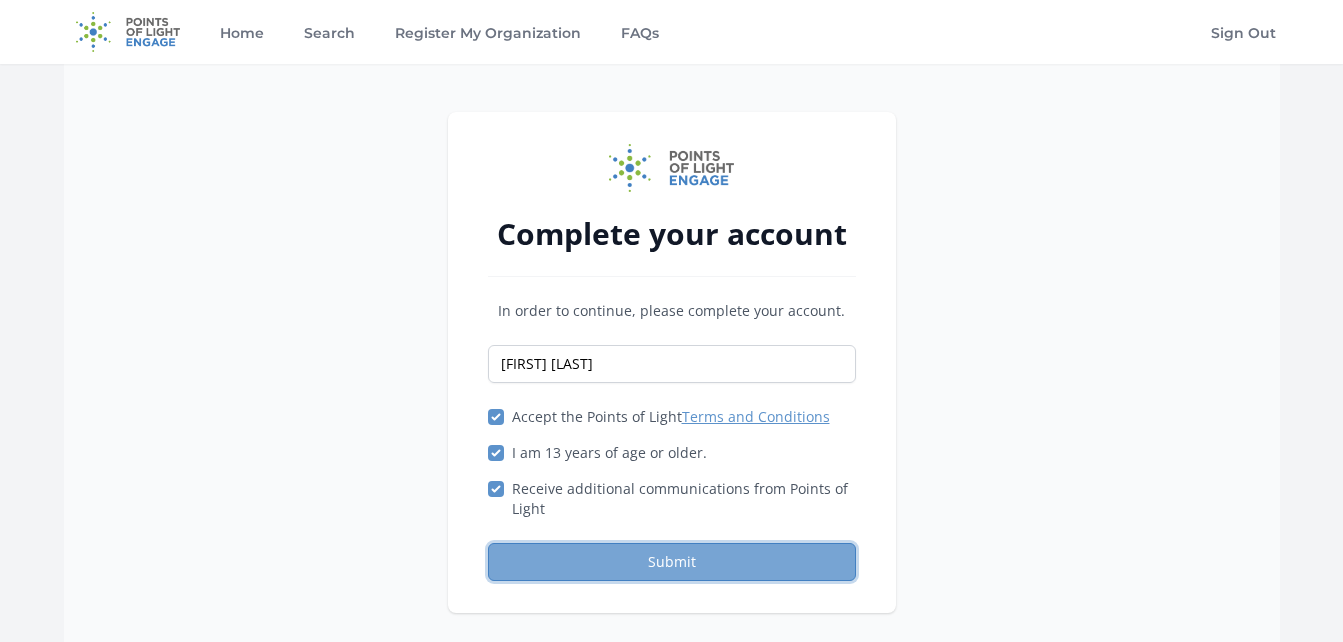 click on "Submit" at bounding box center [672, 562] 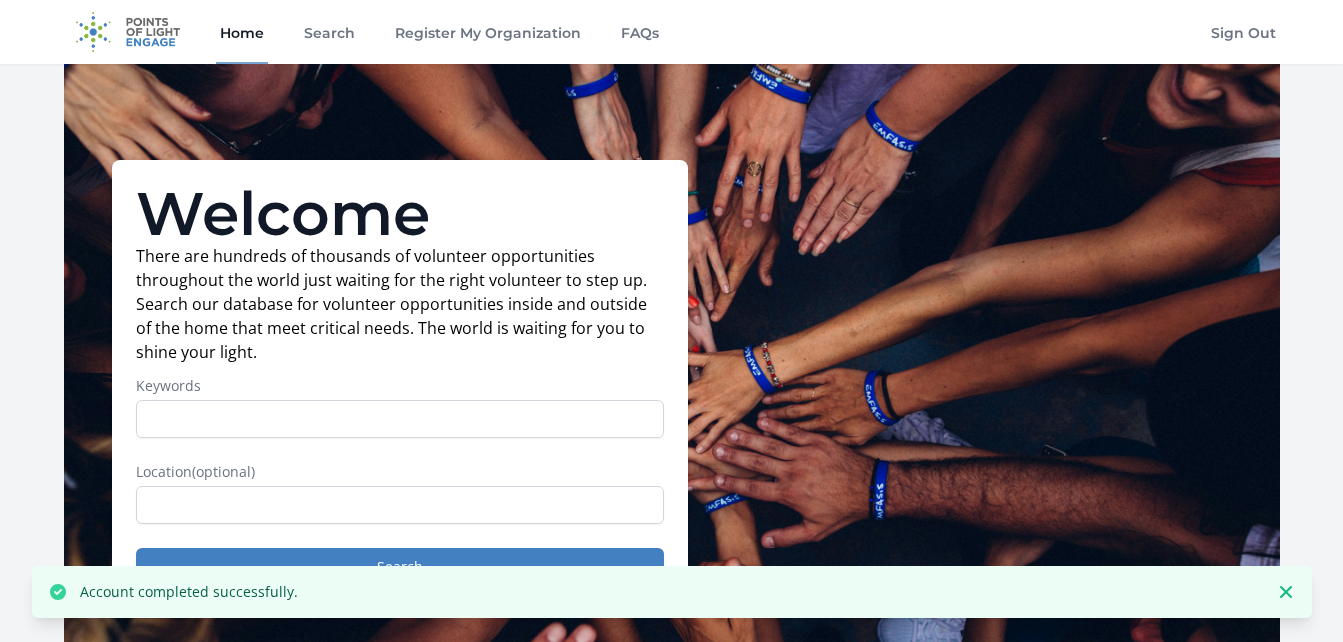 scroll, scrollTop: 100, scrollLeft: 0, axis: vertical 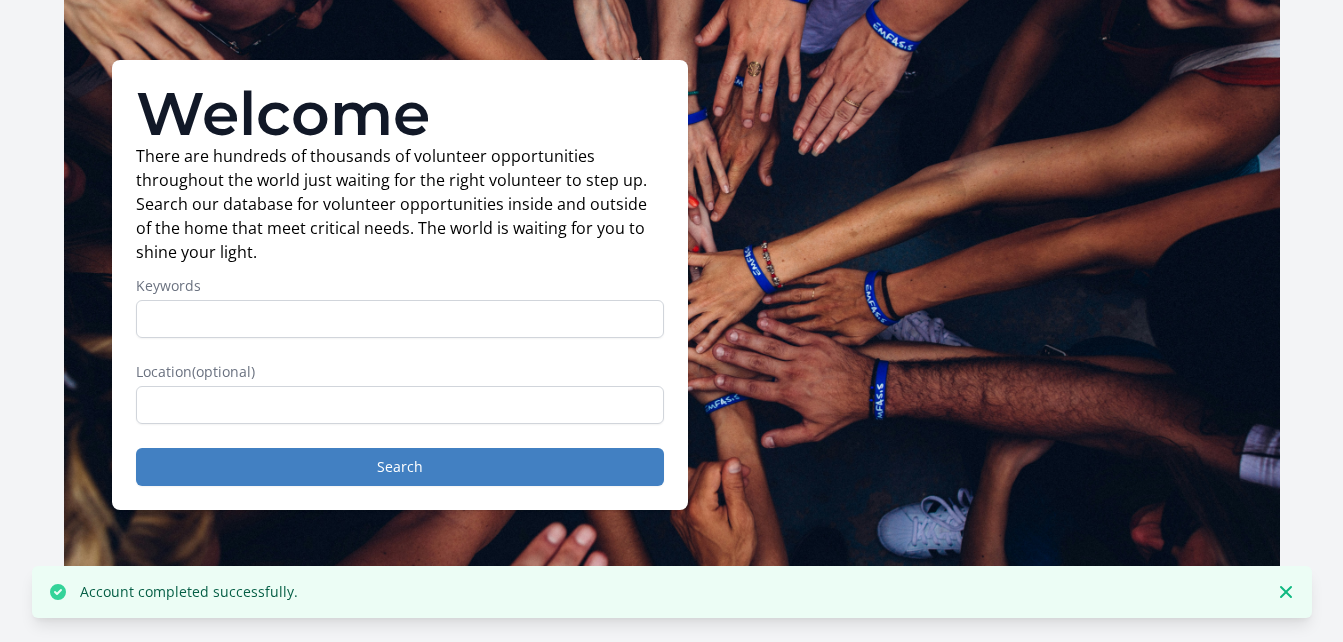 click on "Keywords" at bounding box center [400, 319] 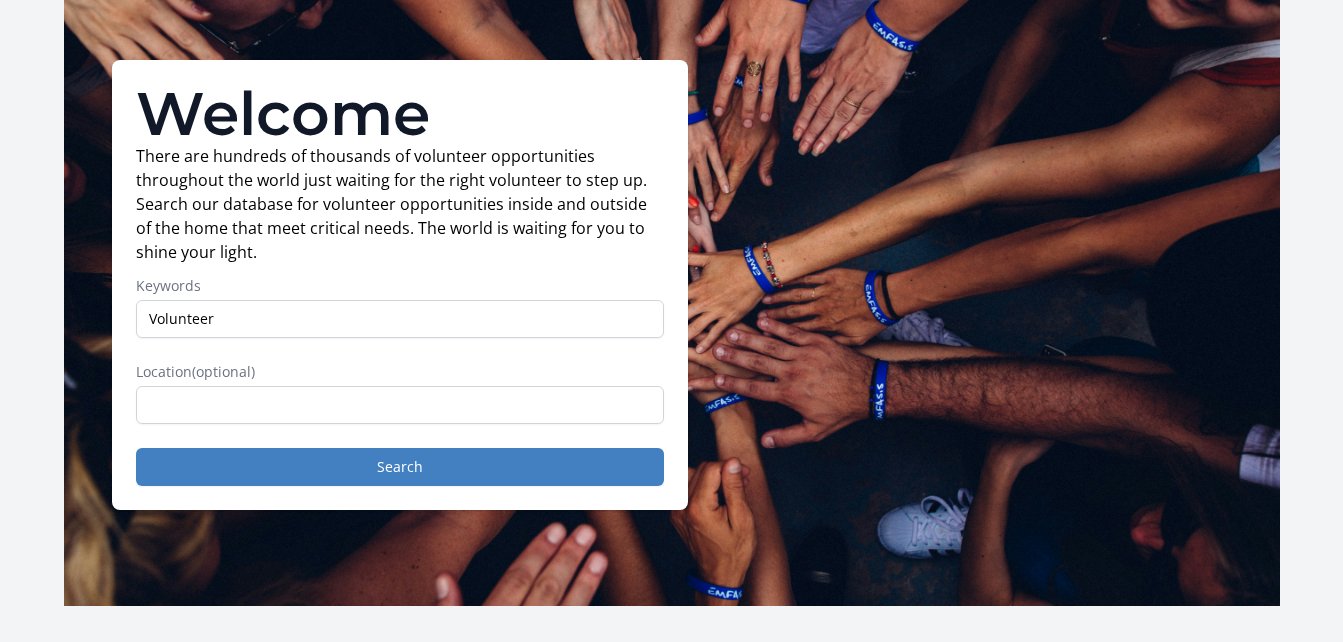type on "Volunteer" 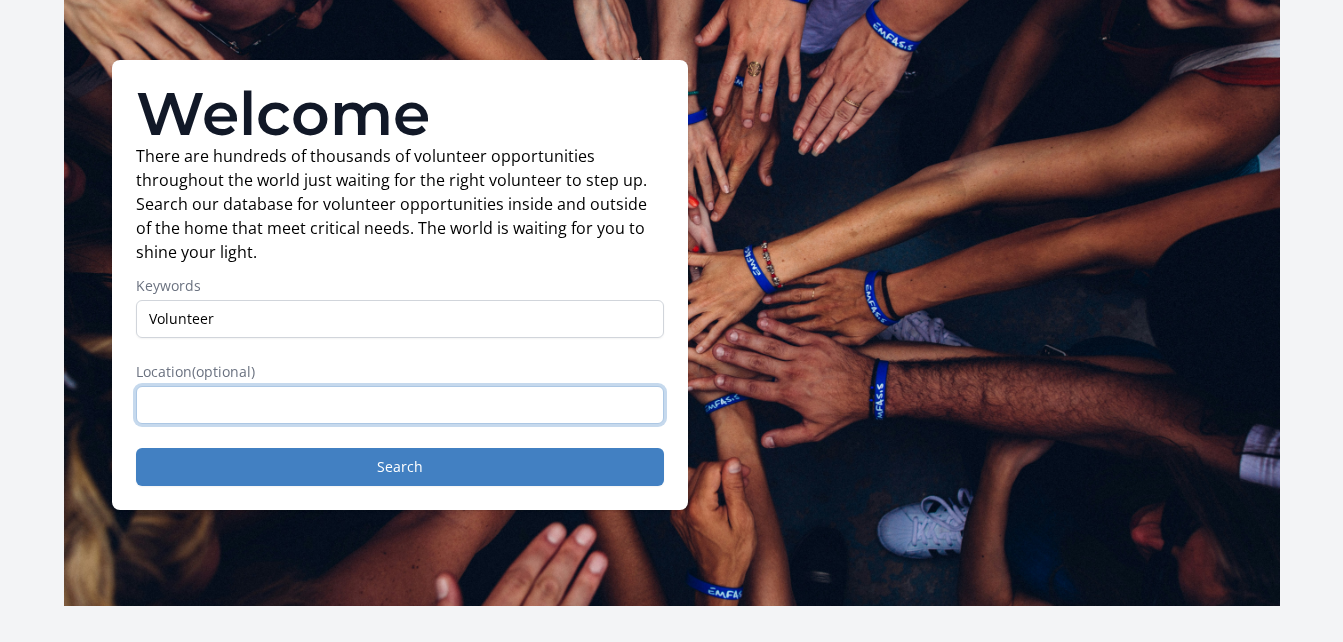 click at bounding box center (400, 405) 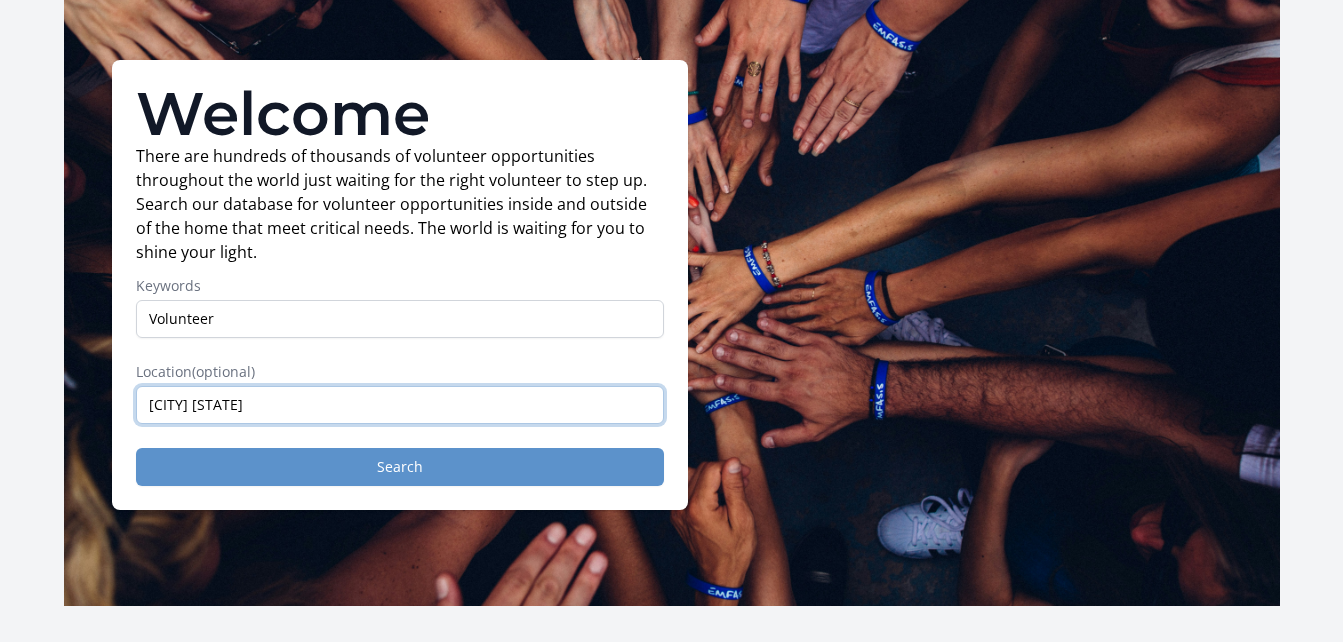 type on "Bloomfield NJ" 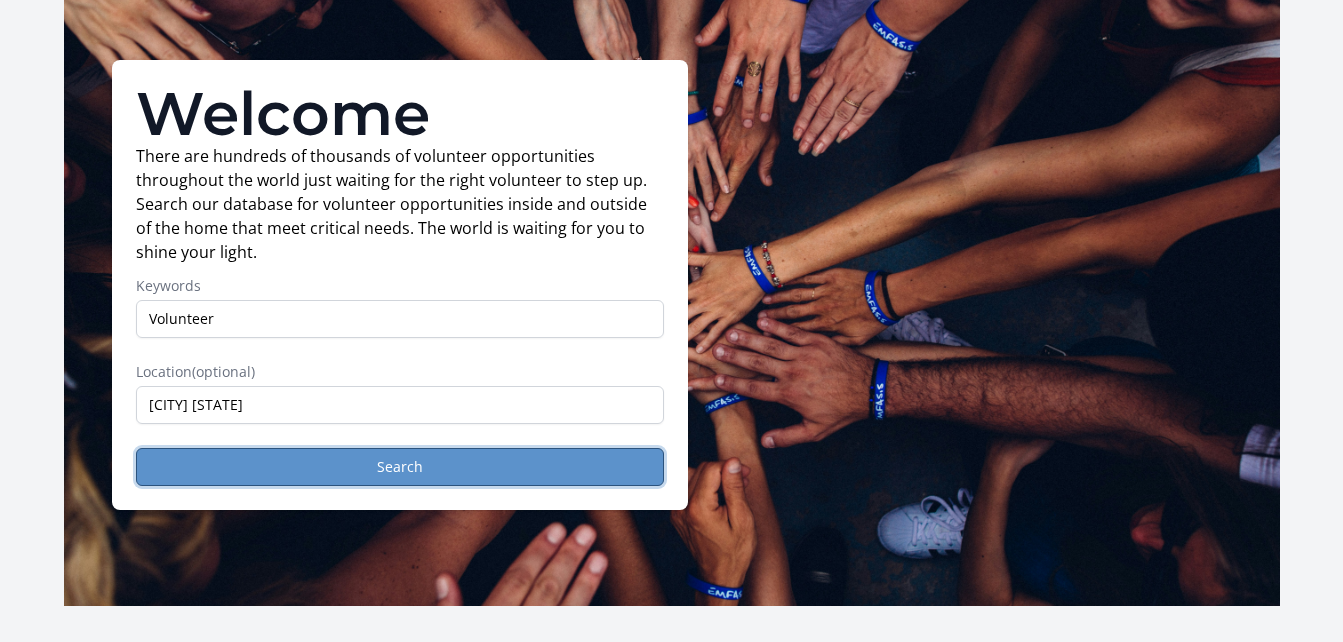 click on "Search" at bounding box center [400, 467] 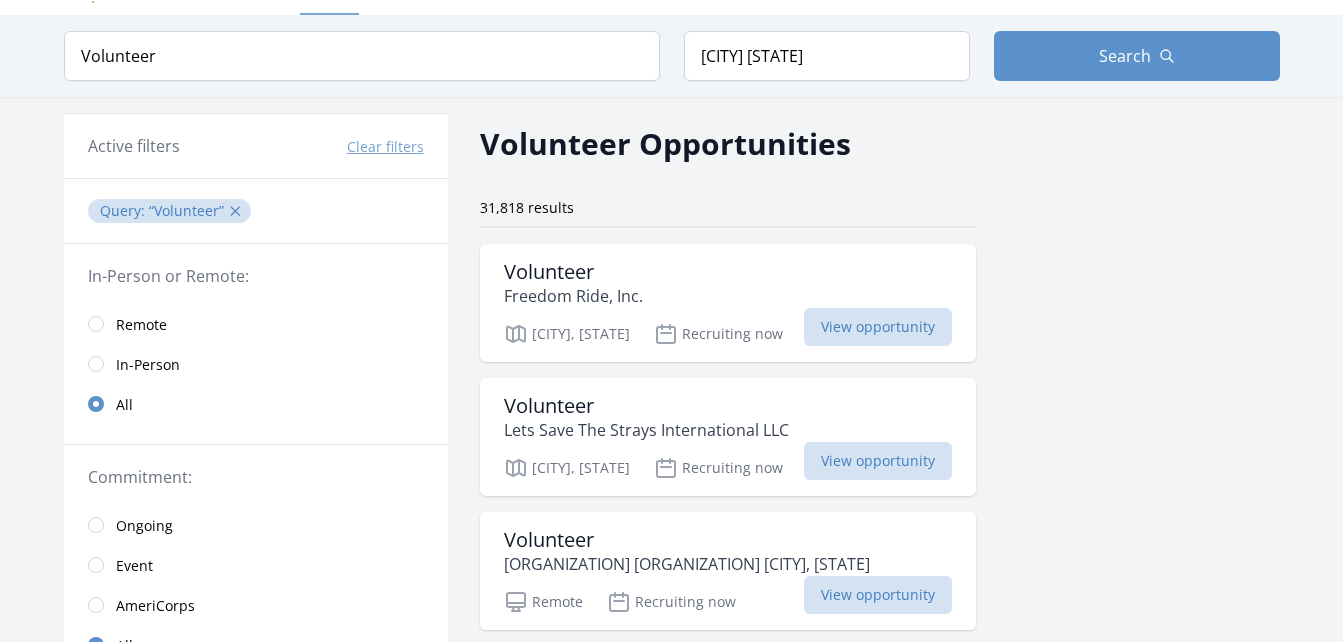 scroll, scrollTop: 0, scrollLeft: 0, axis: both 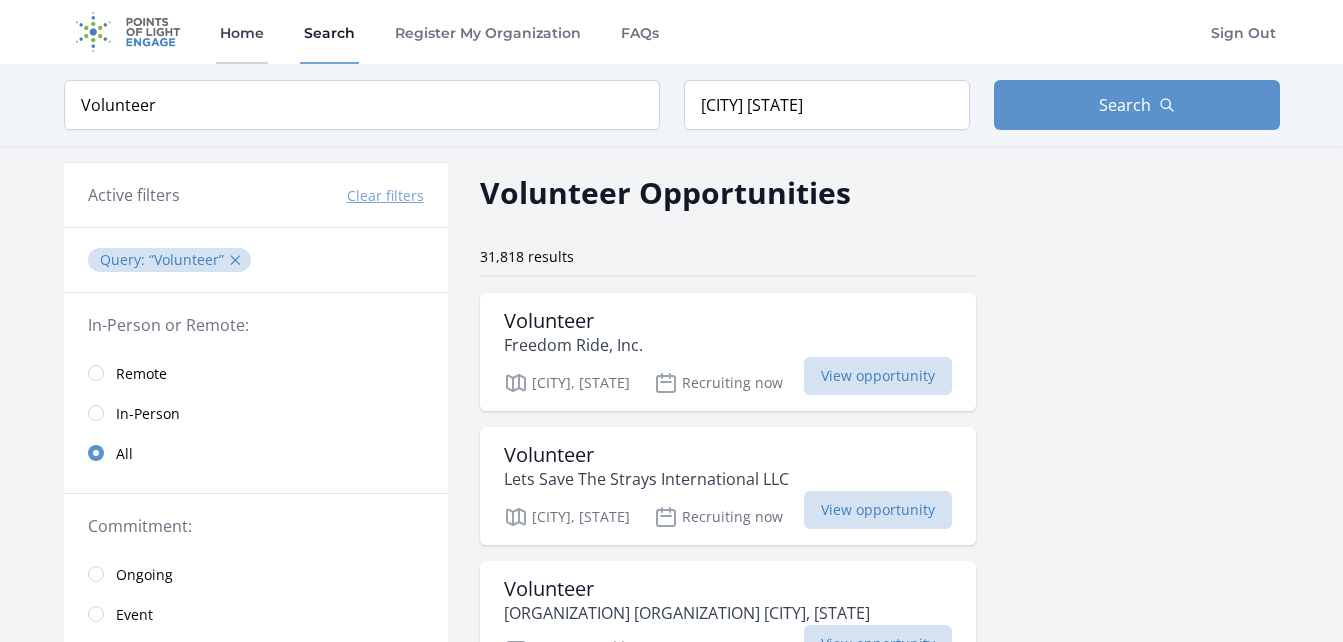 click on "Home" at bounding box center (242, 32) 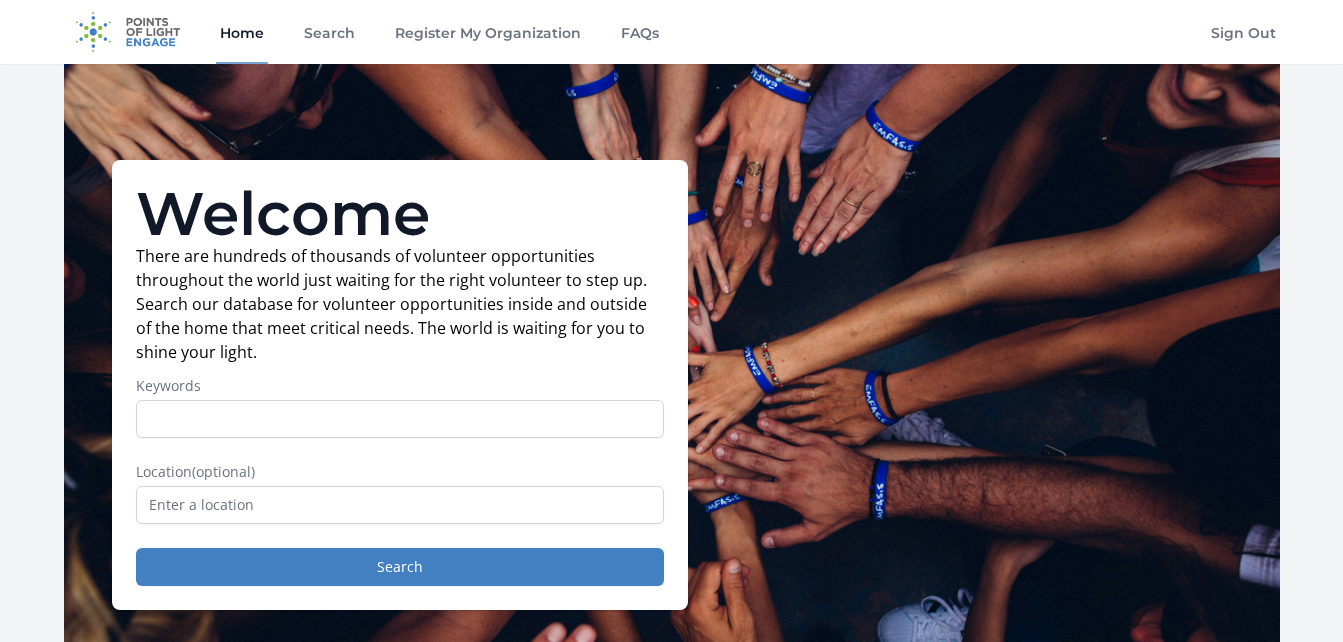 scroll, scrollTop: 0, scrollLeft: 0, axis: both 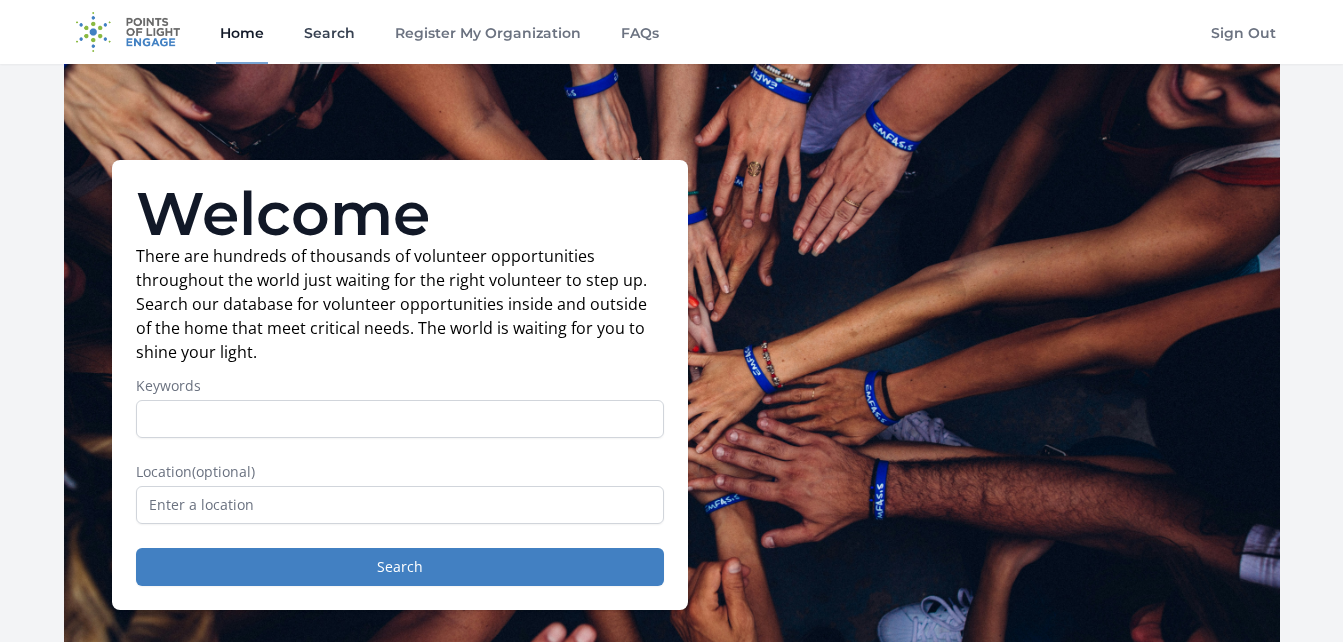 click on "Search" at bounding box center [329, 32] 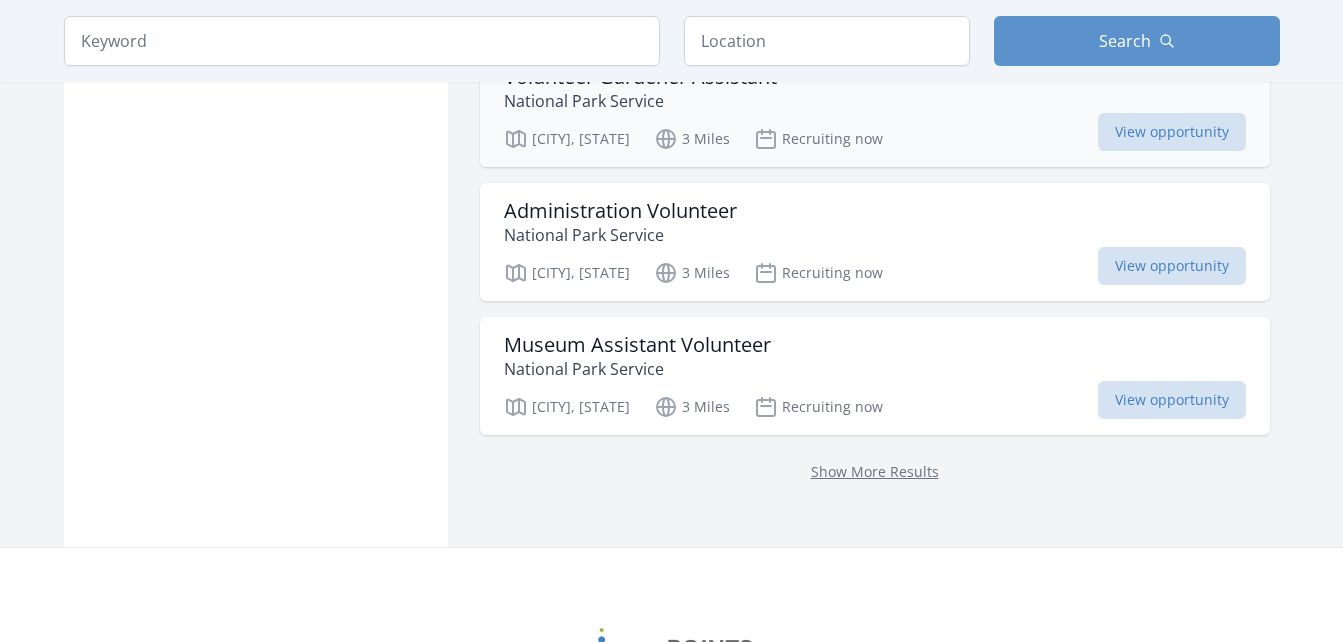 scroll, scrollTop: 2772, scrollLeft: 0, axis: vertical 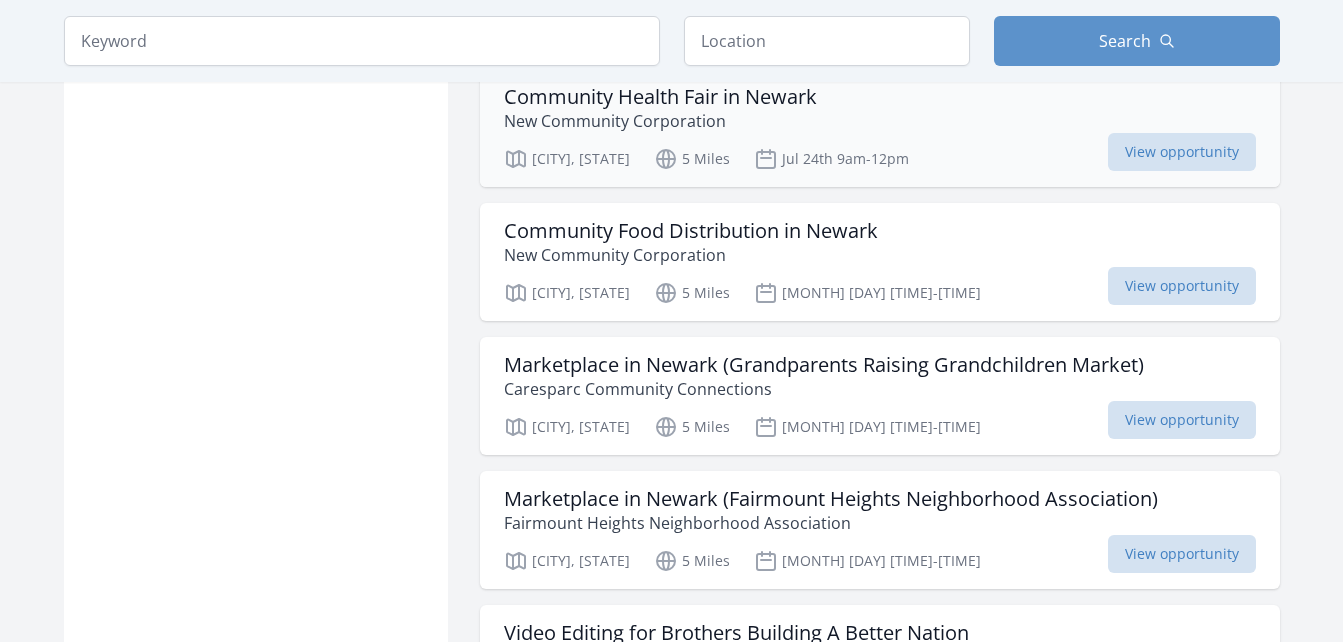 click on "Community Health Fair in Newark
New Community Corporation
Newark, NJ
5 Miles
Jul 24th 9am-12pm
View opportunity" at bounding box center (880, 128) 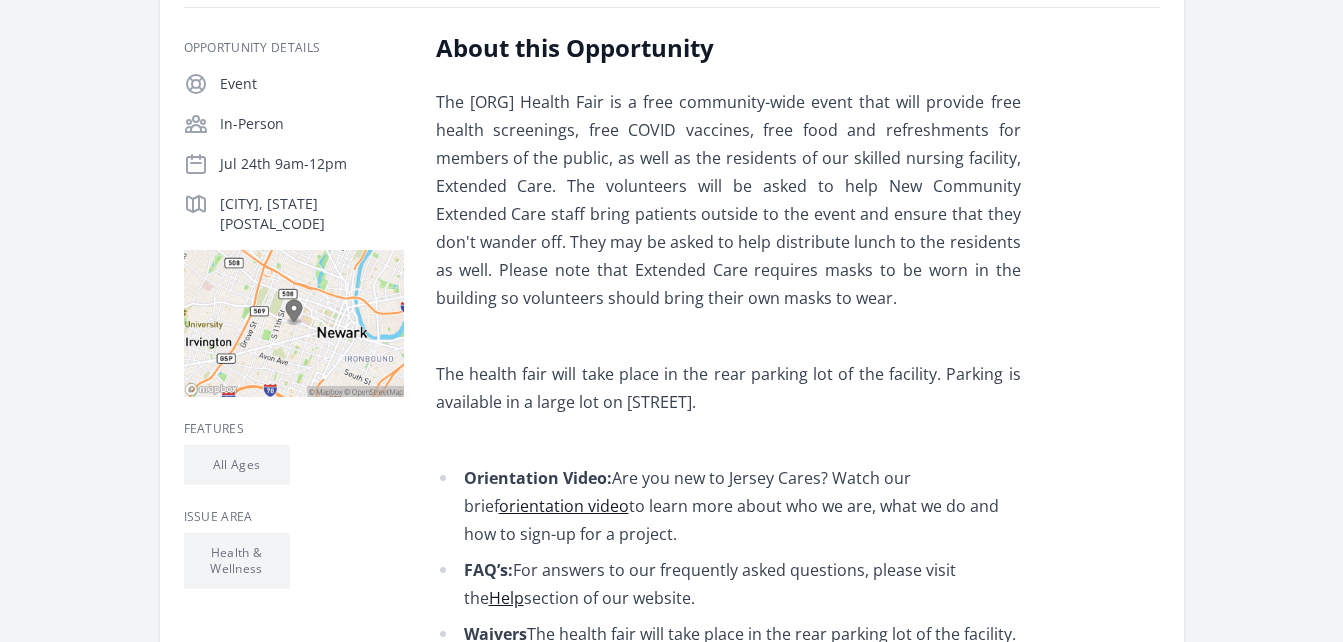 scroll, scrollTop: 300, scrollLeft: 0, axis: vertical 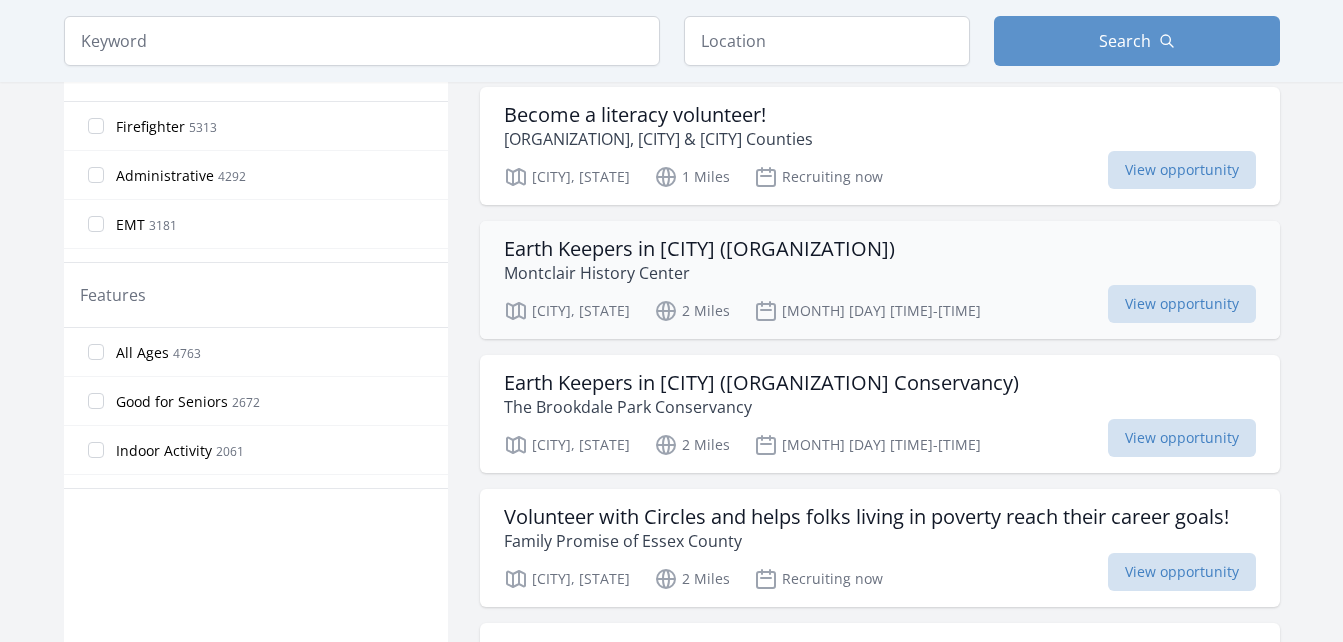 click on "Montclair History Center" at bounding box center (699, 273) 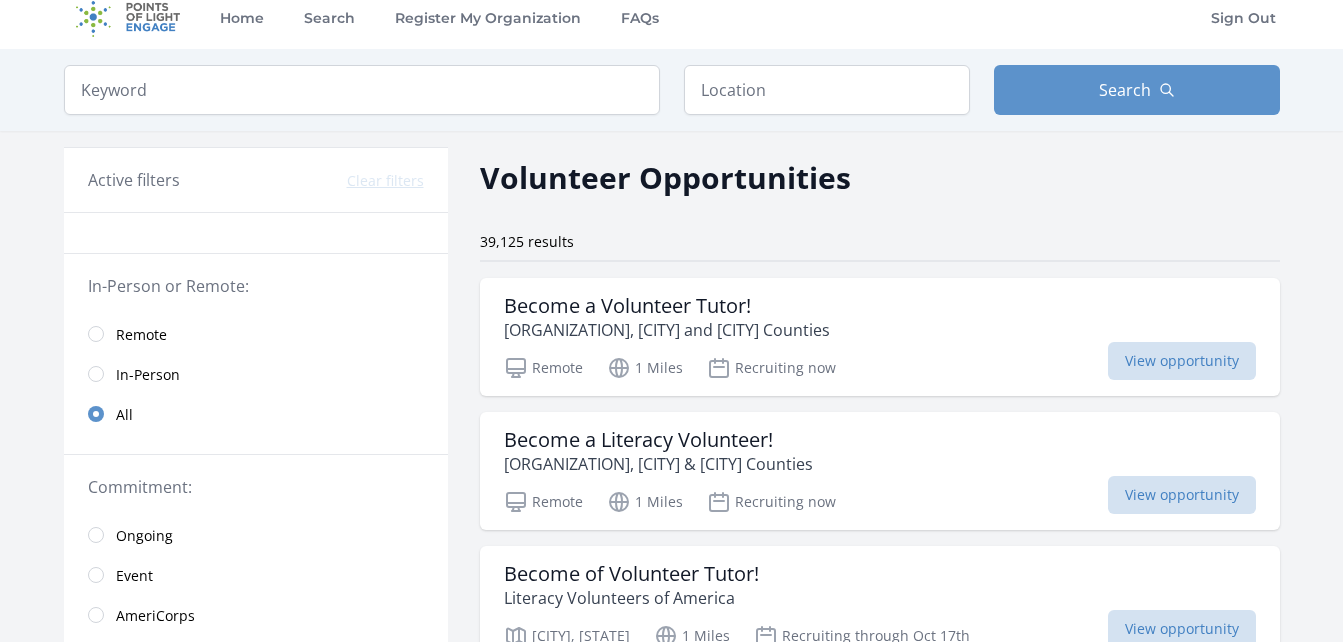 scroll, scrollTop: 0, scrollLeft: 0, axis: both 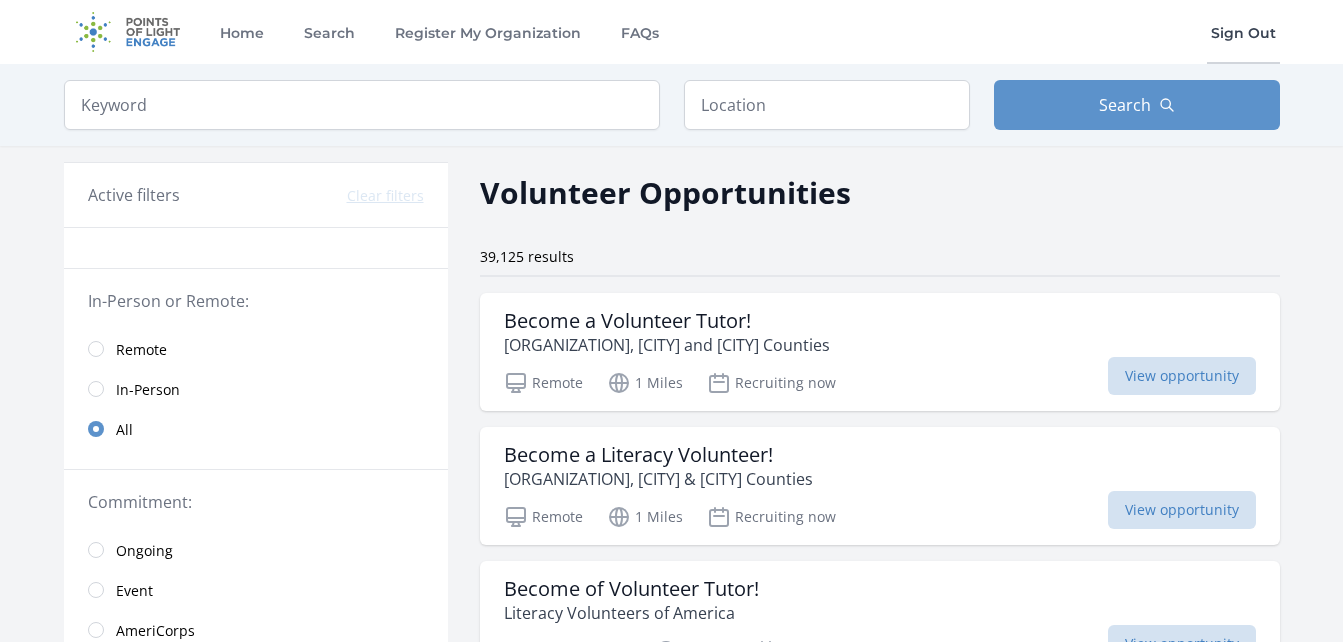 click on "Sign Out" at bounding box center (1243, 32) 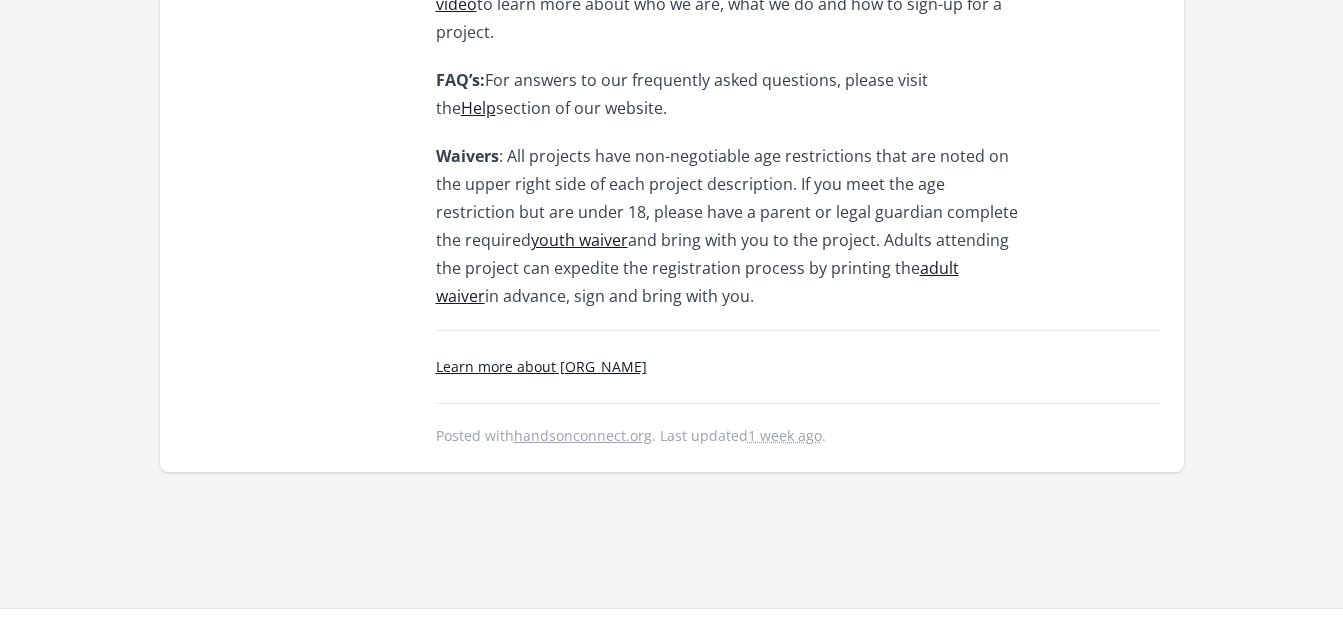 scroll, scrollTop: 1200, scrollLeft: 0, axis: vertical 